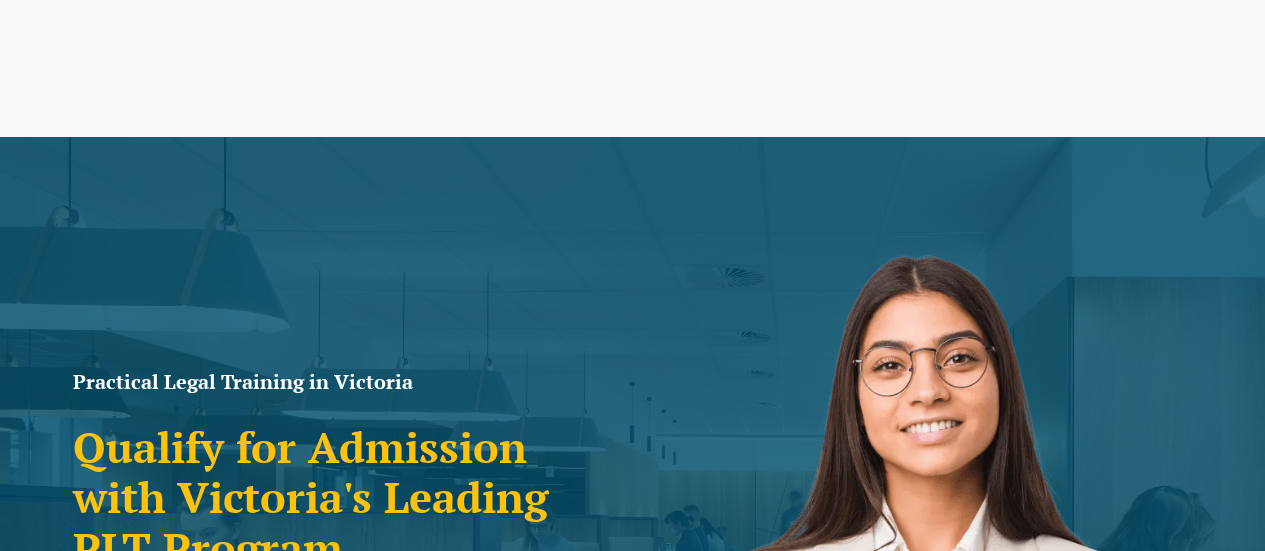 scroll, scrollTop: 3164, scrollLeft: 0, axis: vertical 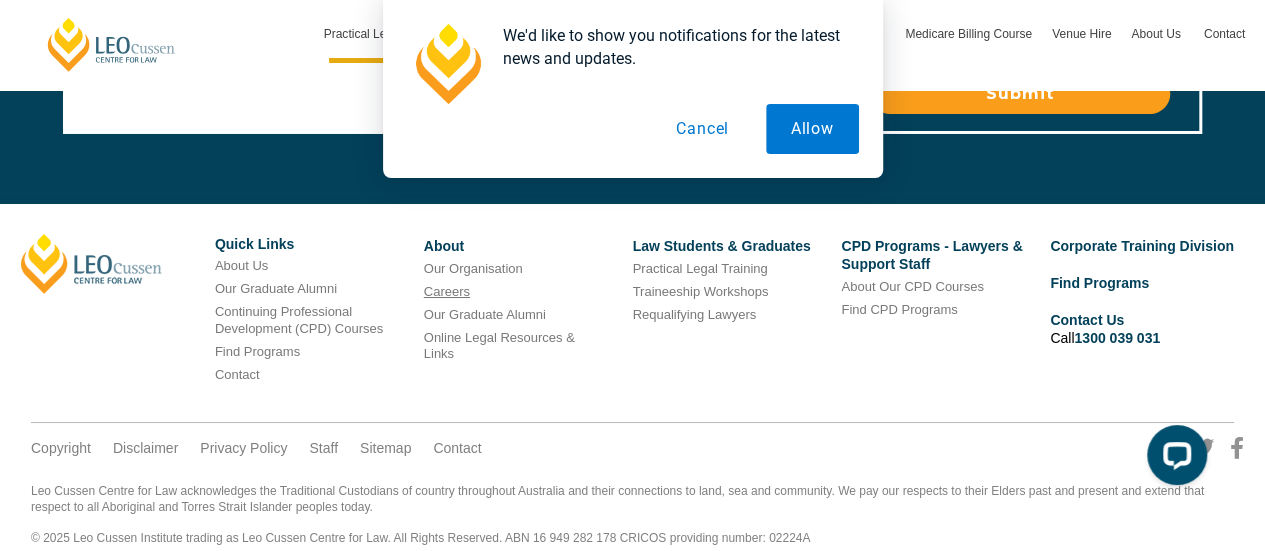 click on "Careers" at bounding box center (513, 292) 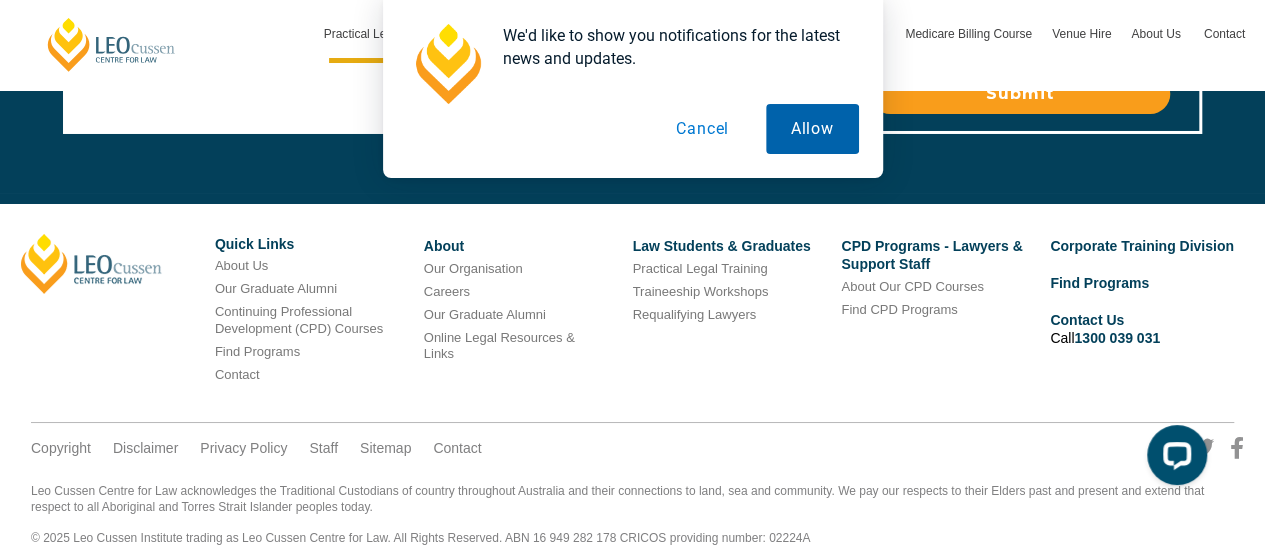 click on "Allow" at bounding box center [812, 129] 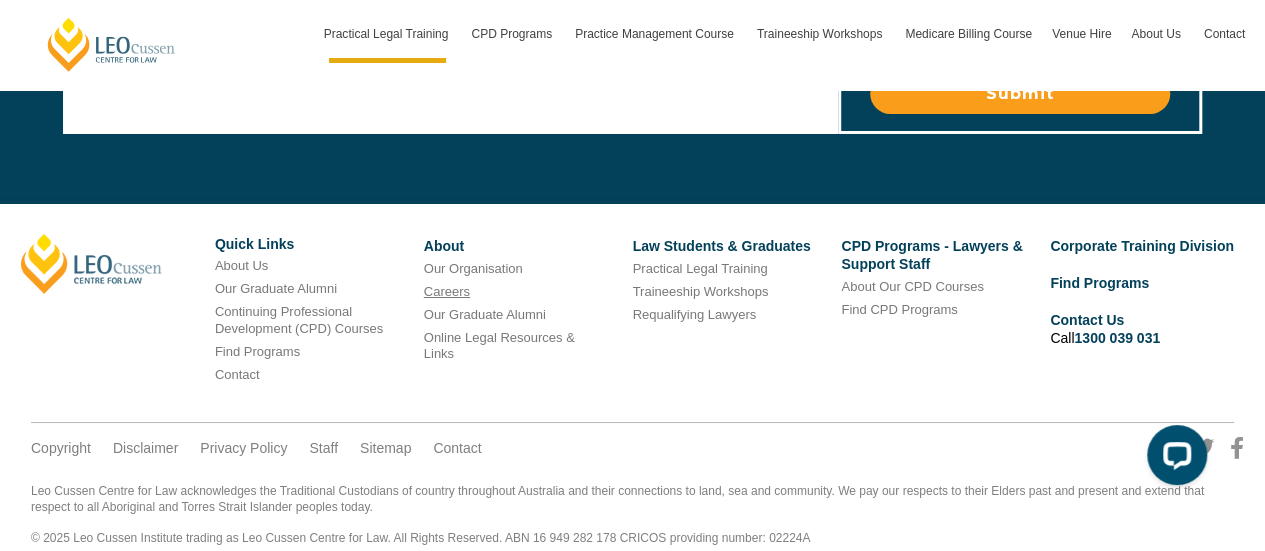 click on "Careers" at bounding box center [447, 291] 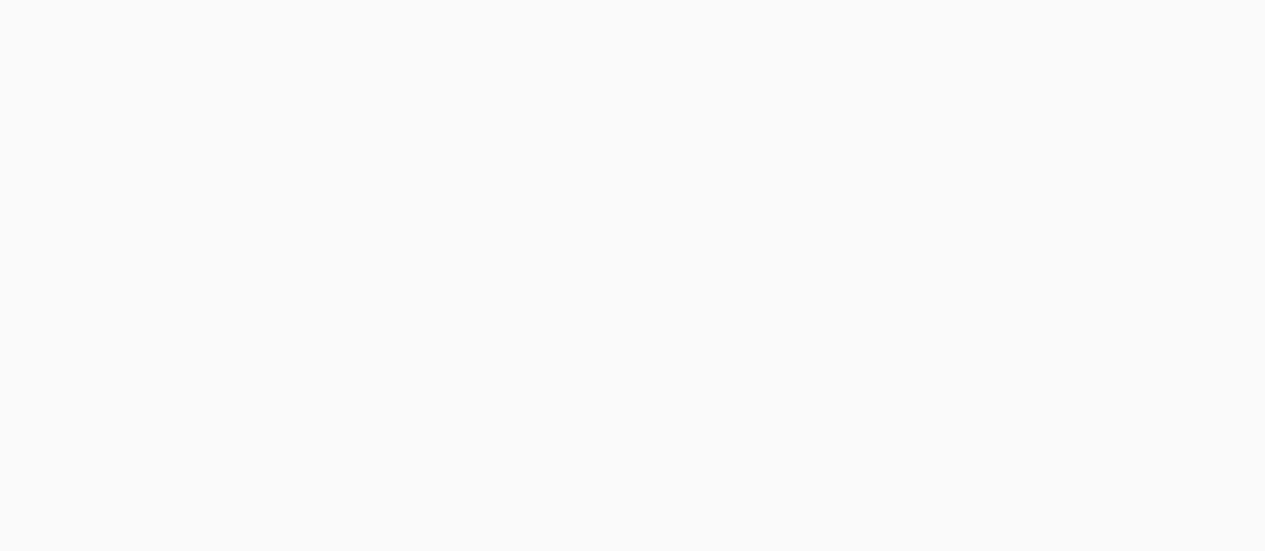 scroll, scrollTop: 0, scrollLeft: 0, axis: both 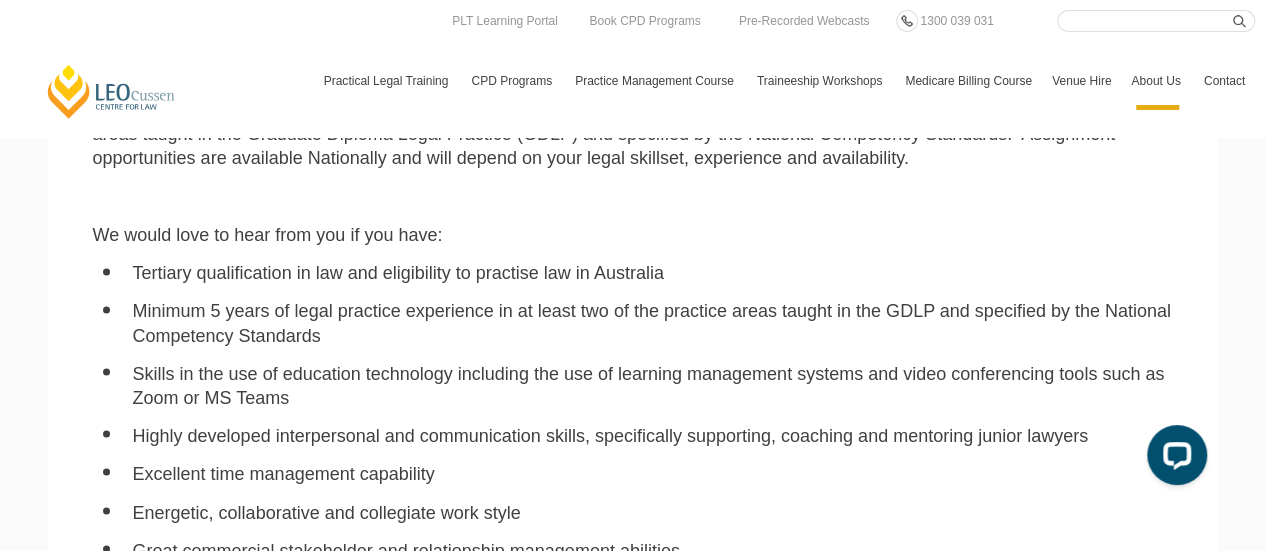 click on "Minimum 5 years of legal practice experience in at least two of the practice areas taught in the GDLP and specified by the National Competency Standards" at bounding box center (653, 323) 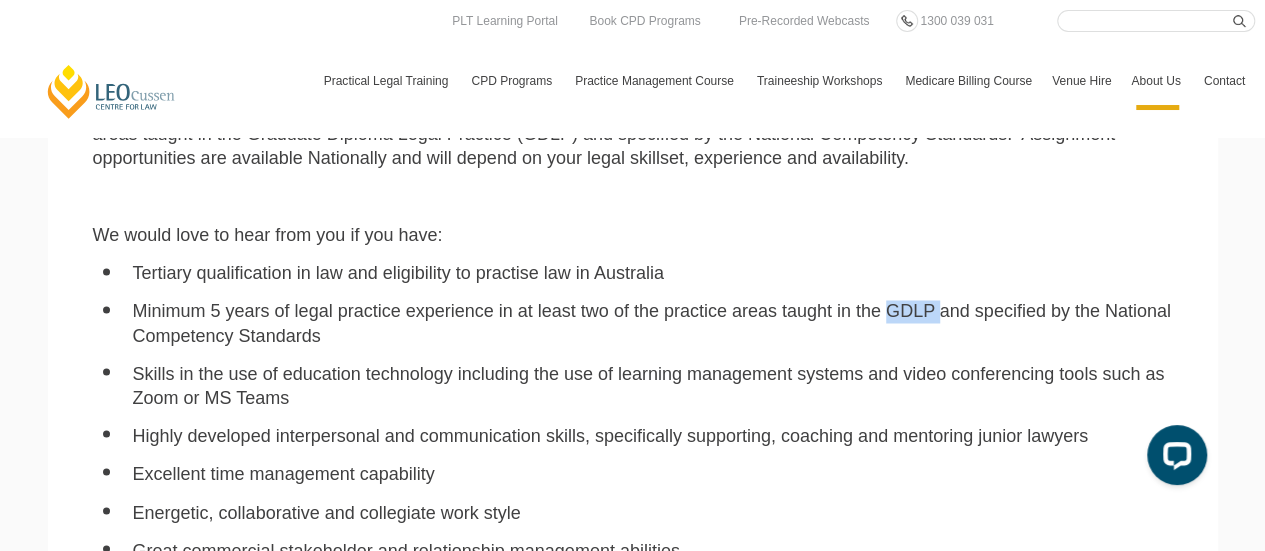 click on "Minimum 5 years of legal practice experience in at least two of the practice areas taught in the GDLP and specified by the National Competency Standards" at bounding box center (653, 323) 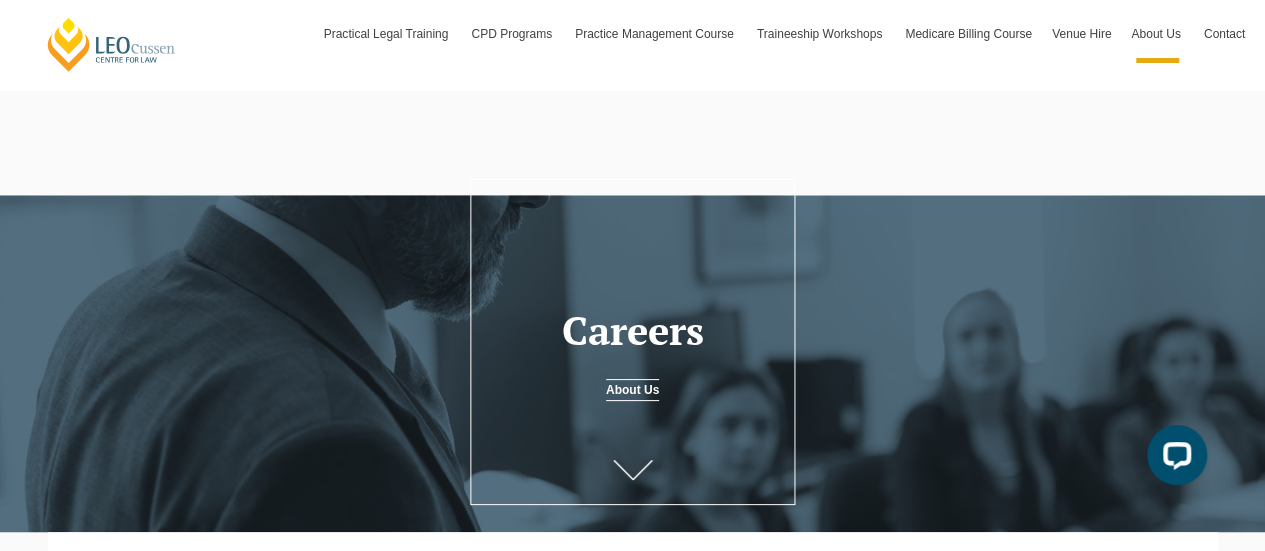 scroll, scrollTop: 565, scrollLeft: 0, axis: vertical 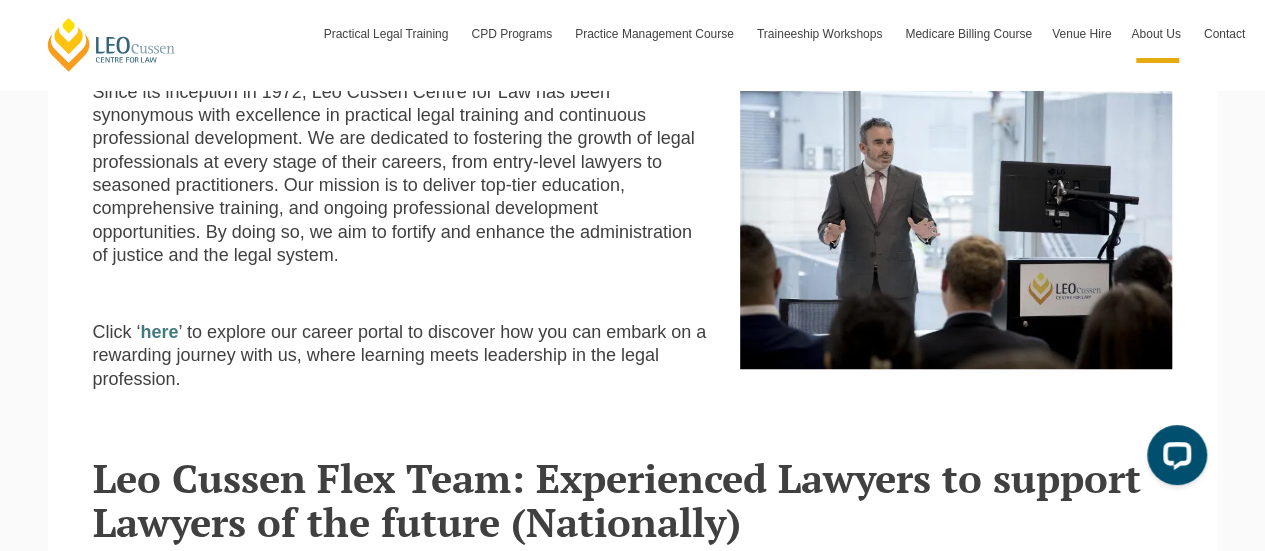 click on "Leo Cussen Flex Team: Experienced Lawyers to support Lawyers of the future (Nationally)" at bounding box center (633, 475) 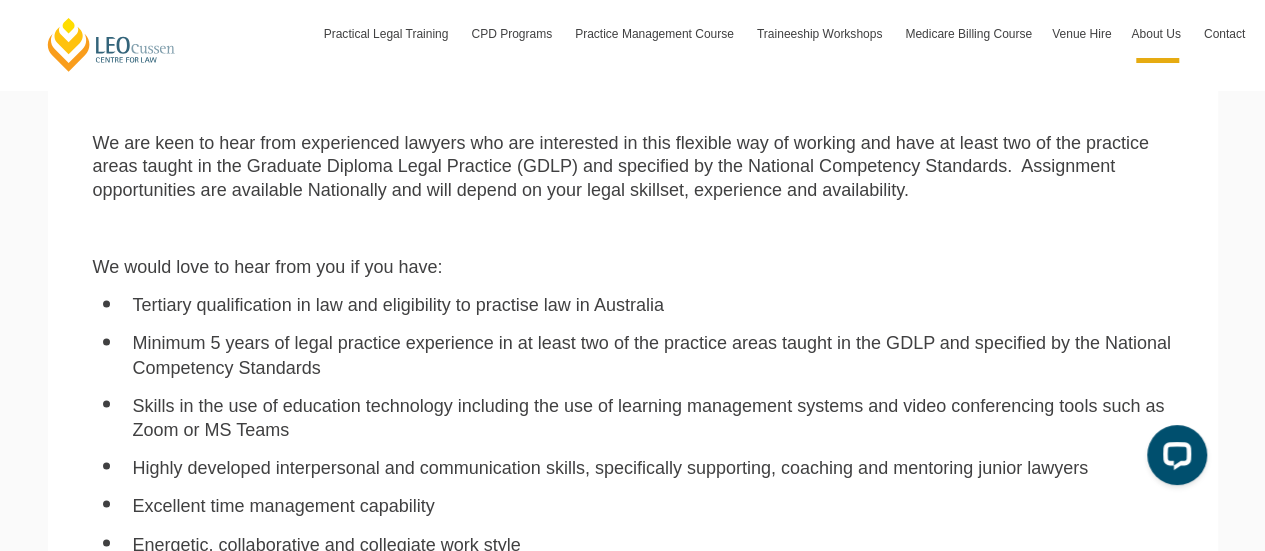 scroll, scrollTop: 1529, scrollLeft: 0, axis: vertical 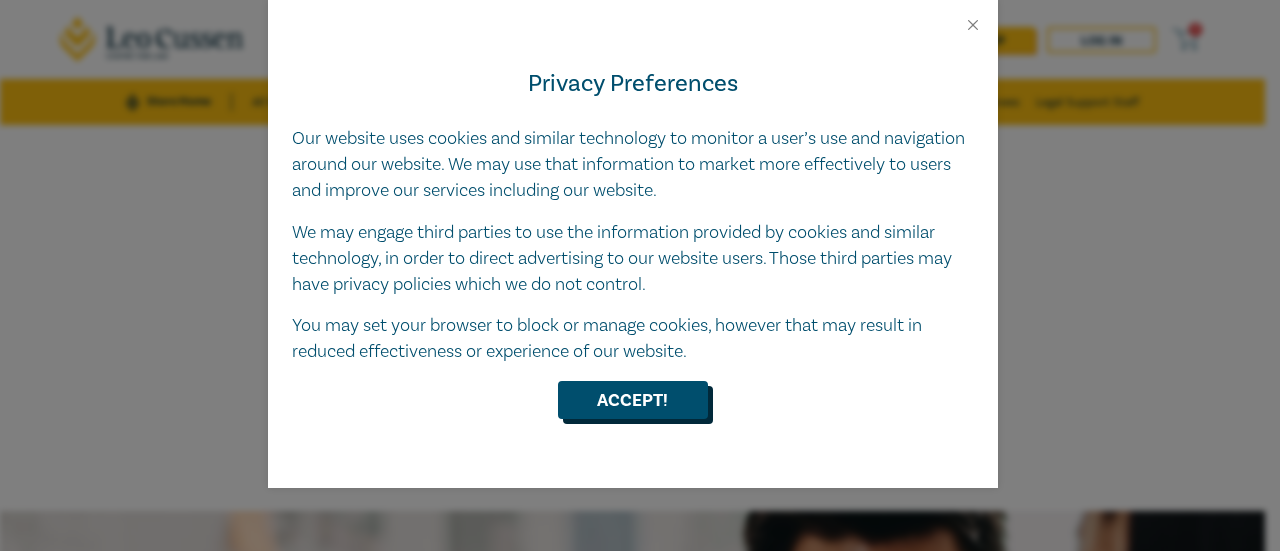 click on "Accept!" at bounding box center [633, 400] 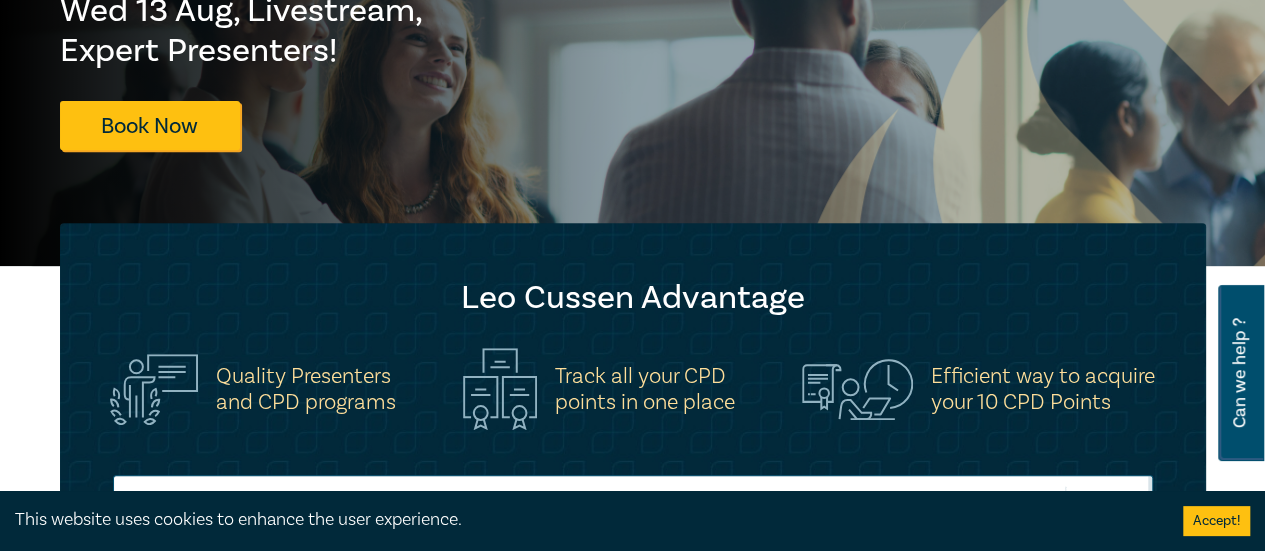 scroll, scrollTop: 0, scrollLeft: 0, axis: both 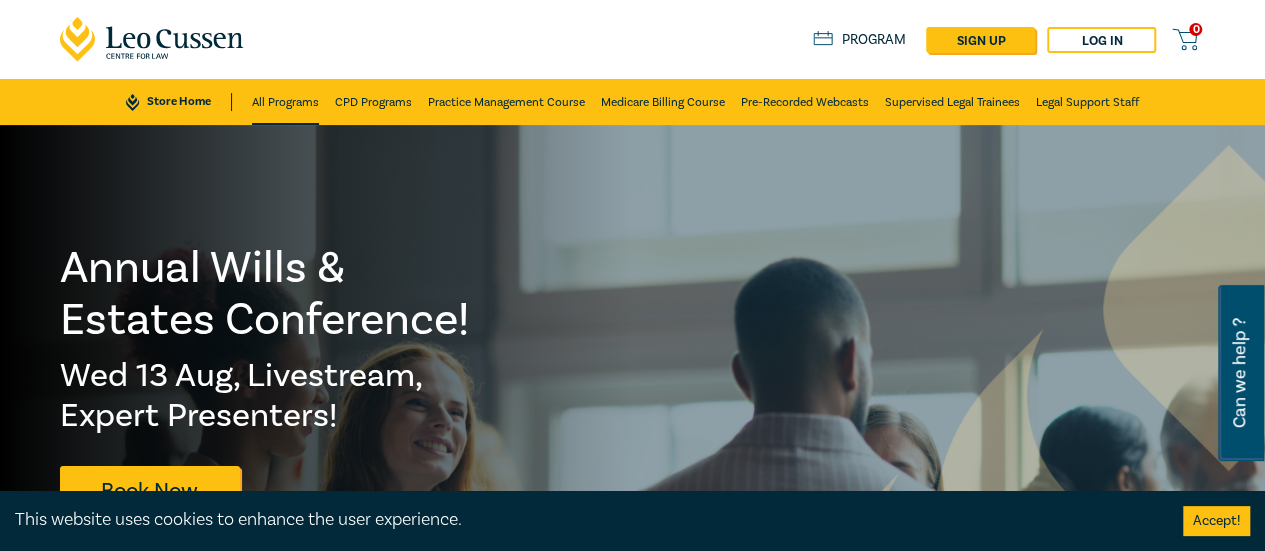 click on "All Programs" at bounding box center [285, 102] 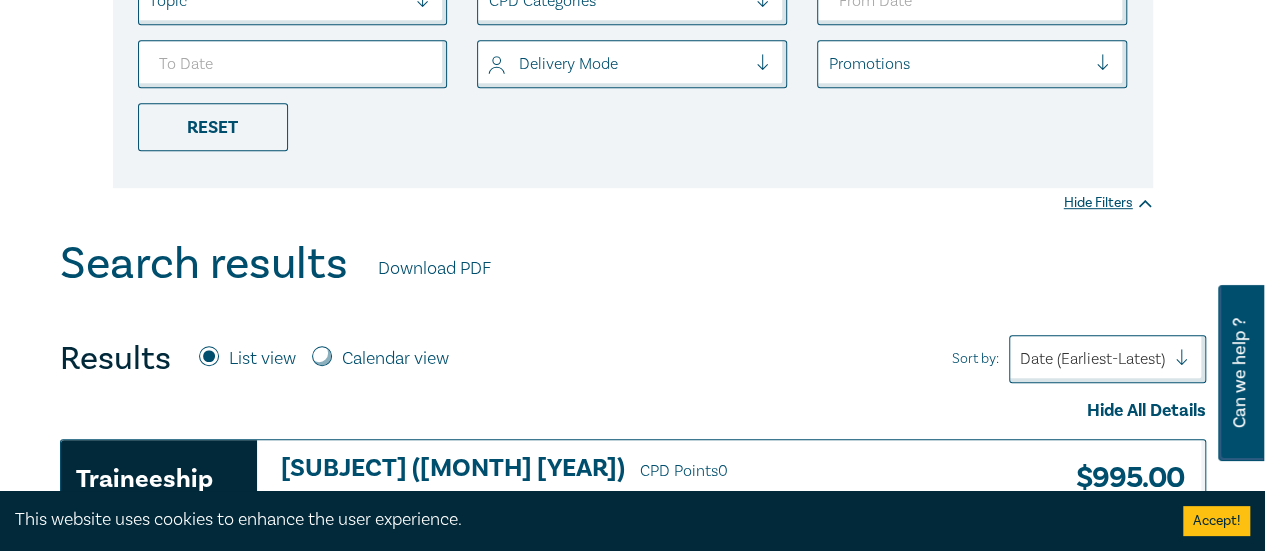 scroll, scrollTop: 0, scrollLeft: 0, axis: both 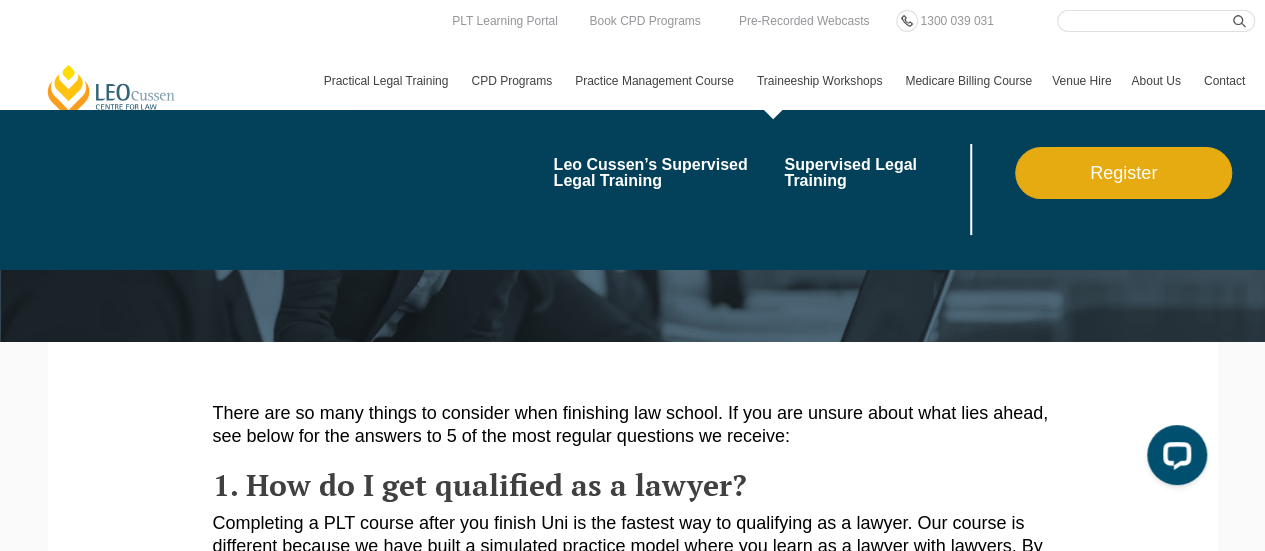 click on "Supervised Legal Training" at bounding box center (899, 189) 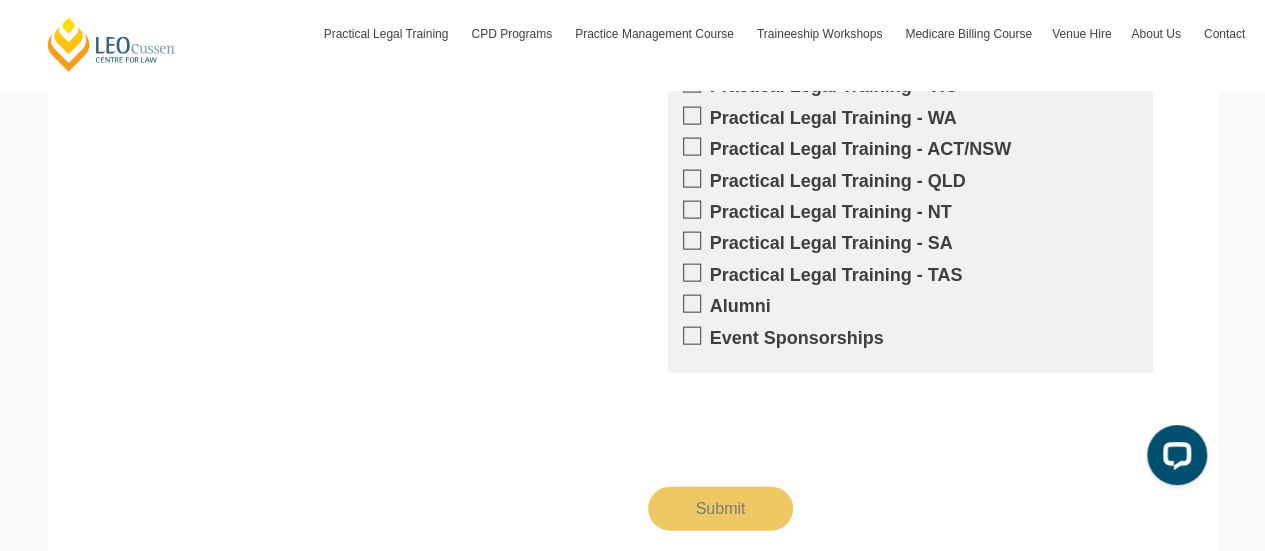 scroll, scrollTop: 2574, scrollLeft: 0, axis: vertical 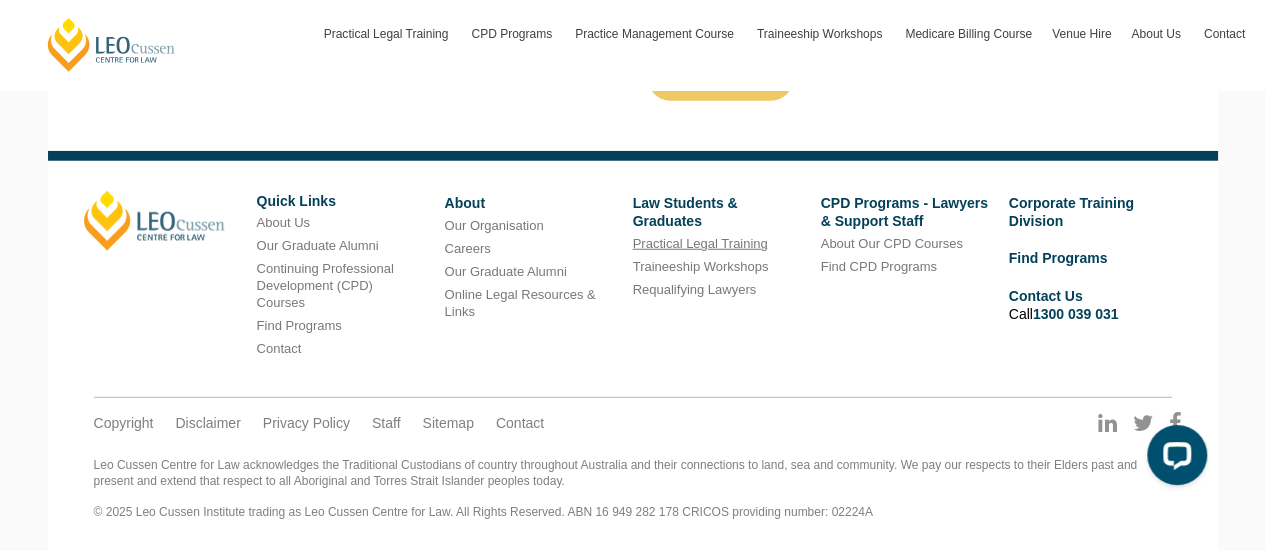 click on "Practical Legal Training" at bounding box center (700, 243) 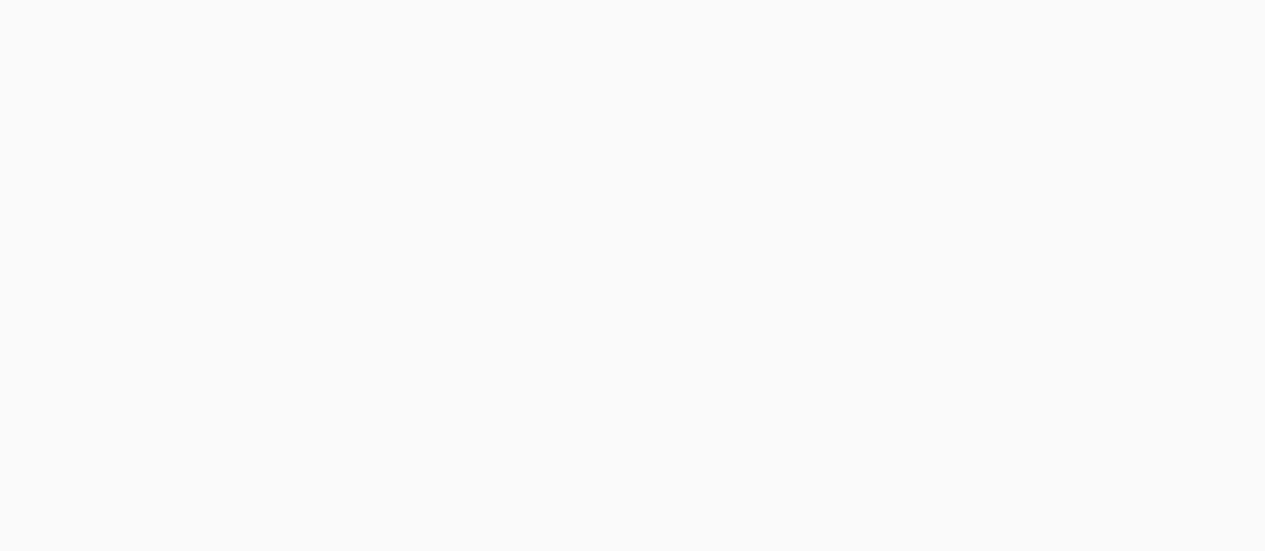 scroll, scrollTop: 0, scrollLeft: 0, axis: both 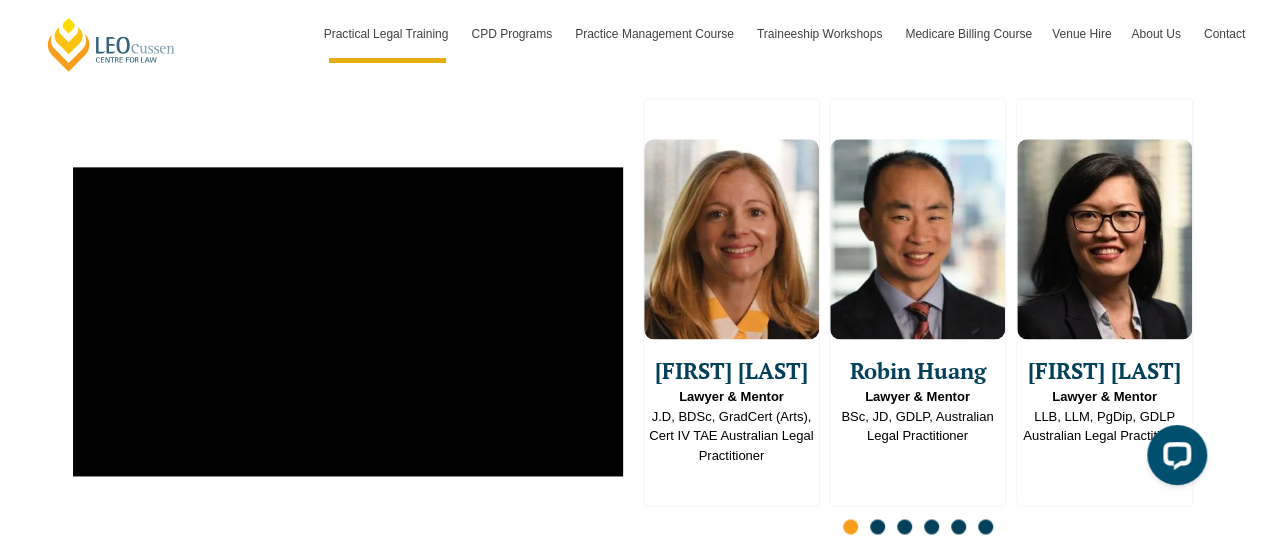click at bounding box center [918, 528] 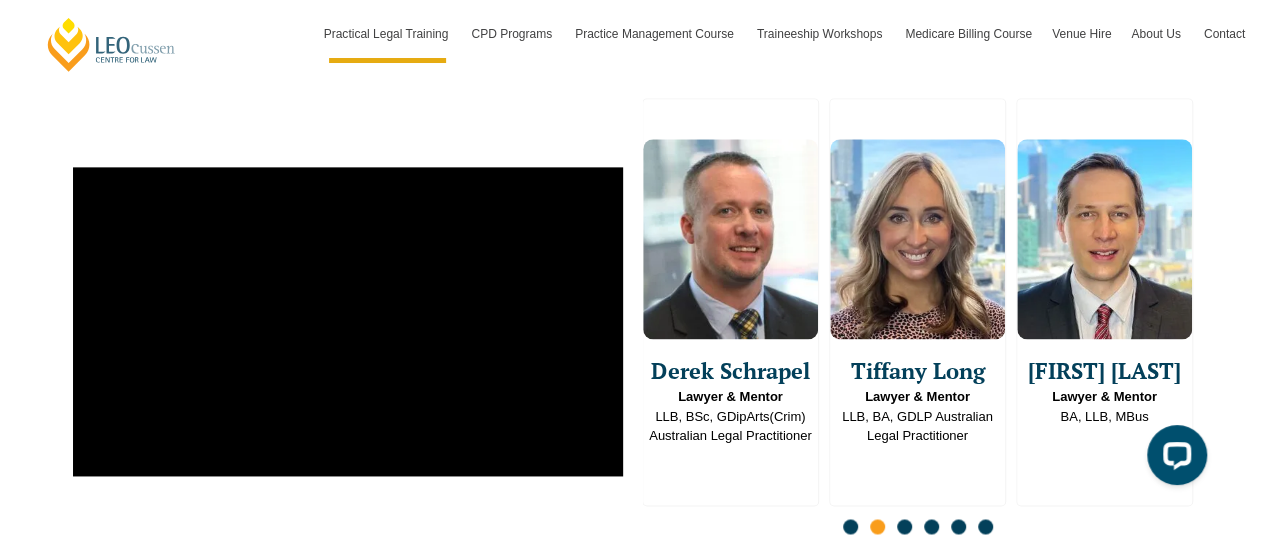 click at bounding box center (904, 526) 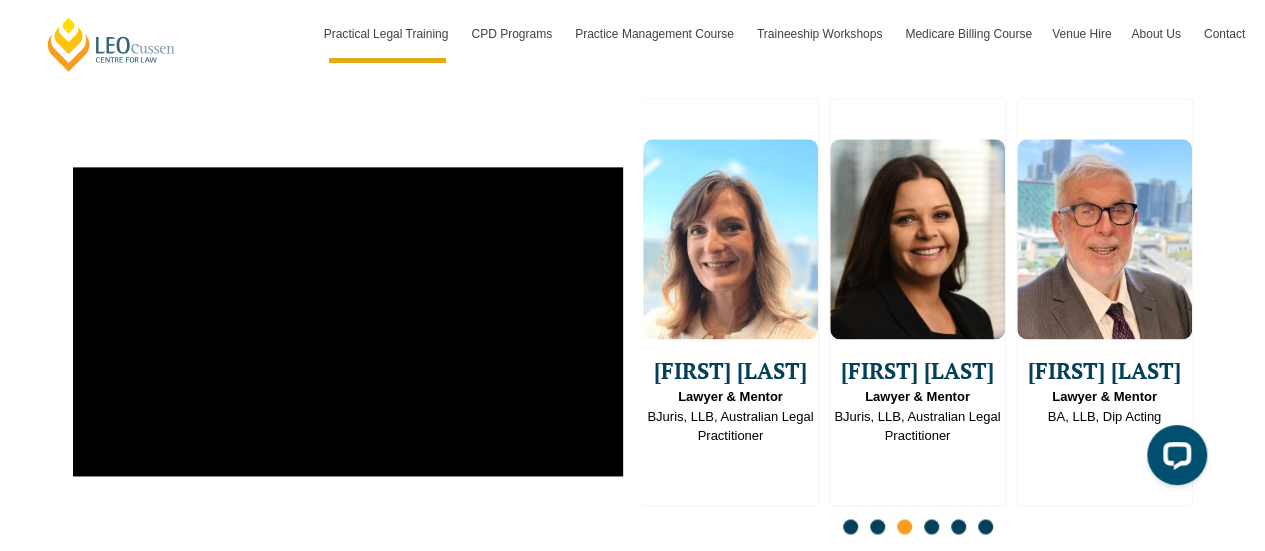 click at bounding box center [931, 526] 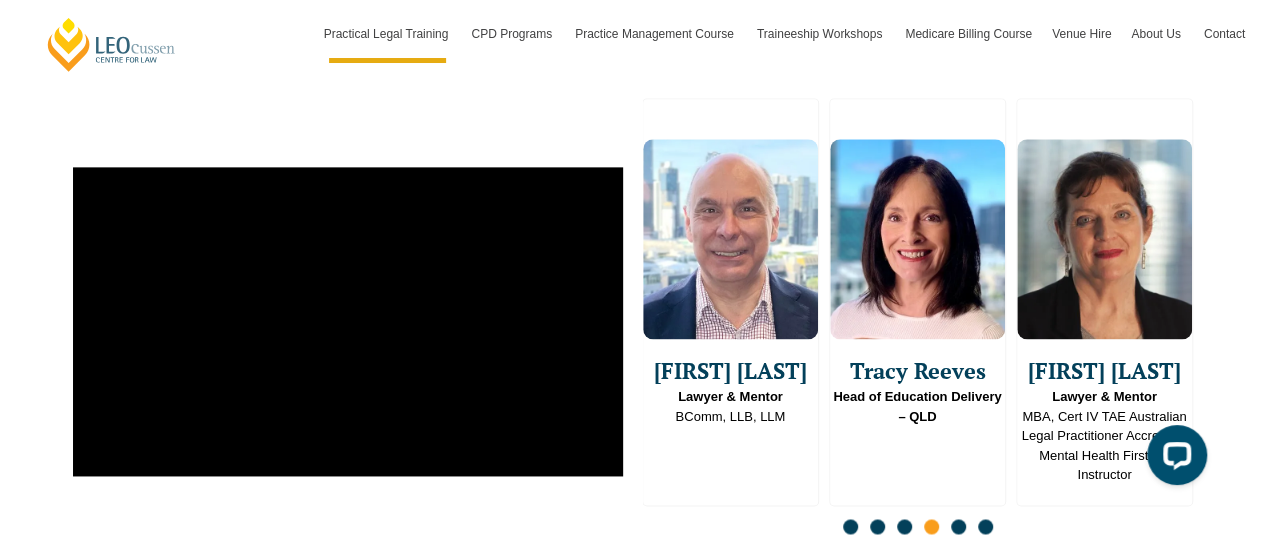 click at bounding box center [958, 526] 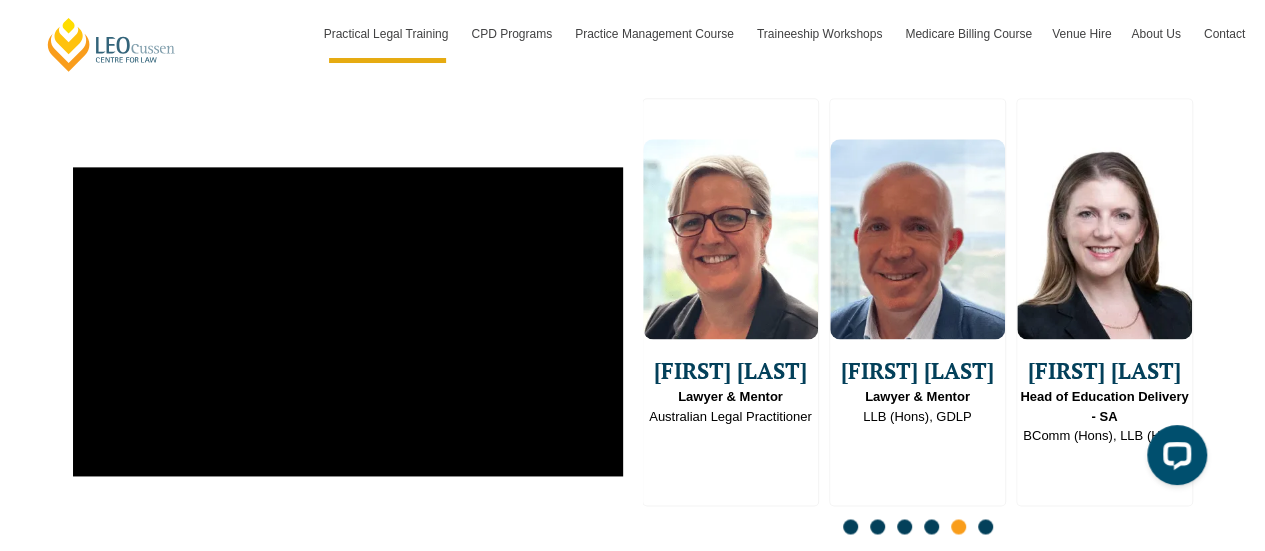 click at bounding box center (985, 526) 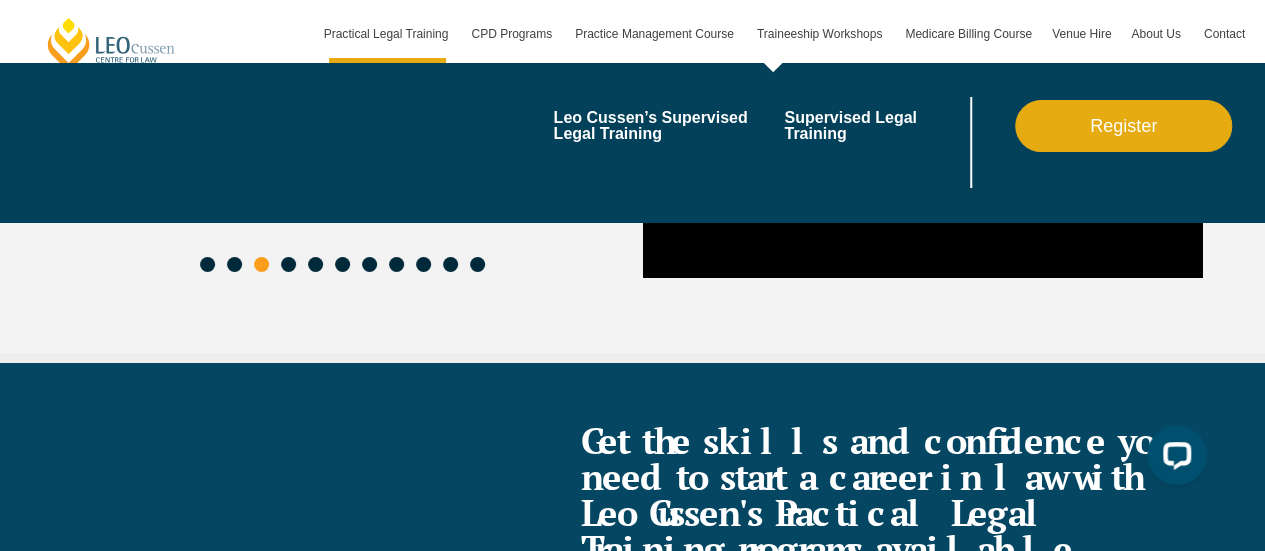 scroll, scrollTop: 7070, scrollLeft: 0, axis: vertical 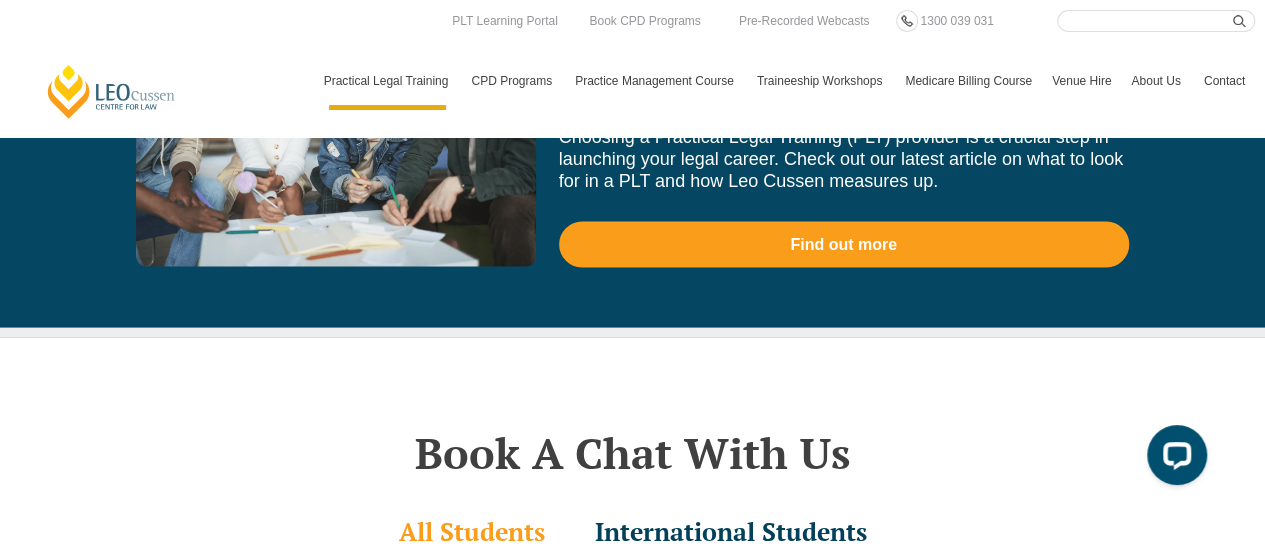 click on "Leo Cussen Centre for Law                             Search here               Practical Legal Training     Our Practical Legal Training Program     Program Dates & Fees   Chat with us   2025 PLT Program Guide   FAQs   International Students & Lawyers   Concurrent Study   Professional Placement   PLT Single Topics   Employers       Locations & Course Options     PLT VIC   PLT ACT   PLT WA   PLT QLD   PLT SA   PLT NSW       Virtual Internships   Enrol Now       CPD Programs     CPD Programs Overview     Victoria CPD Programs   National CPD Programs     By CPD Category     Substantive Law   Professional Skills   Ethics & Professional Responsibility   Practice Management & Business Skills               Continuing Professional Development (CPD) Courses     By Practice Area of Law     Criminal   Wills, Trusts & Succession Planning   Tax   Litigation & Advocacy   Ethics   Corporate   View All       By Type     Workshops   Conferences   Seminars   Intensives   Online Intensives           About Our CPD Courses" at bounding box center (632, 68) 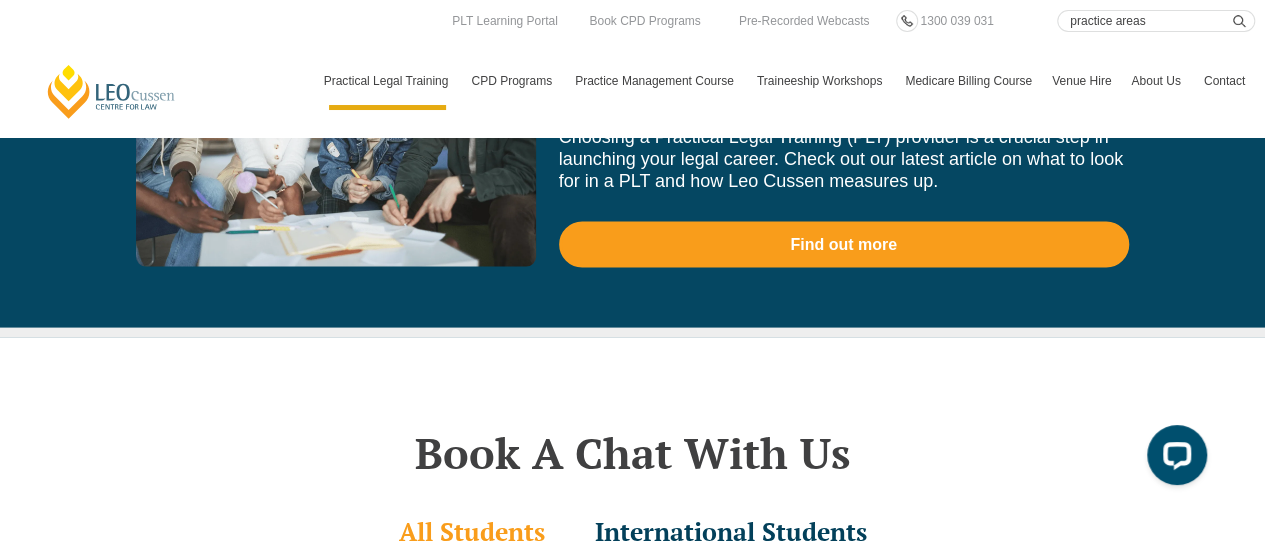 type on "practice areas" 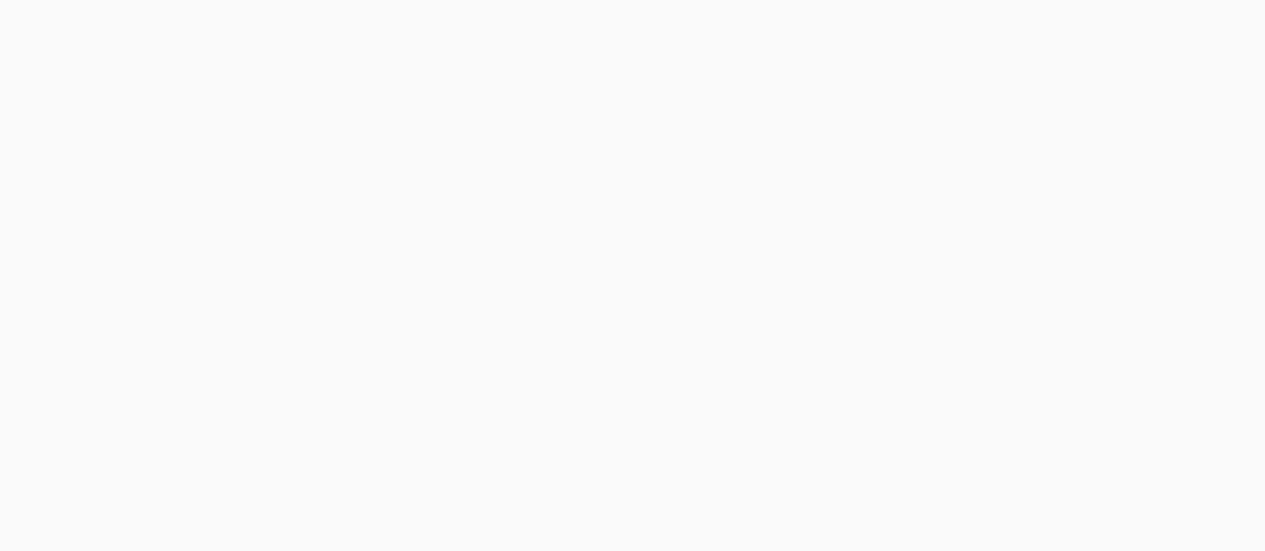 scroll, scrollTop: 0, scrollLeft: 0, axis: both 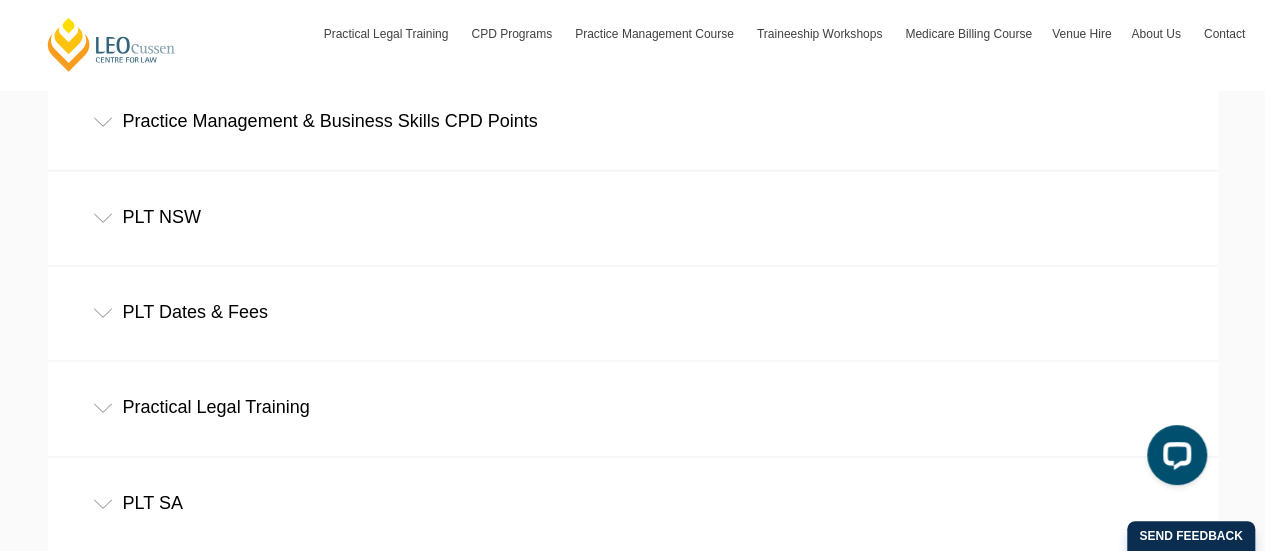 click on "PLT Dates & Fees" at bounding box center [633, 312] 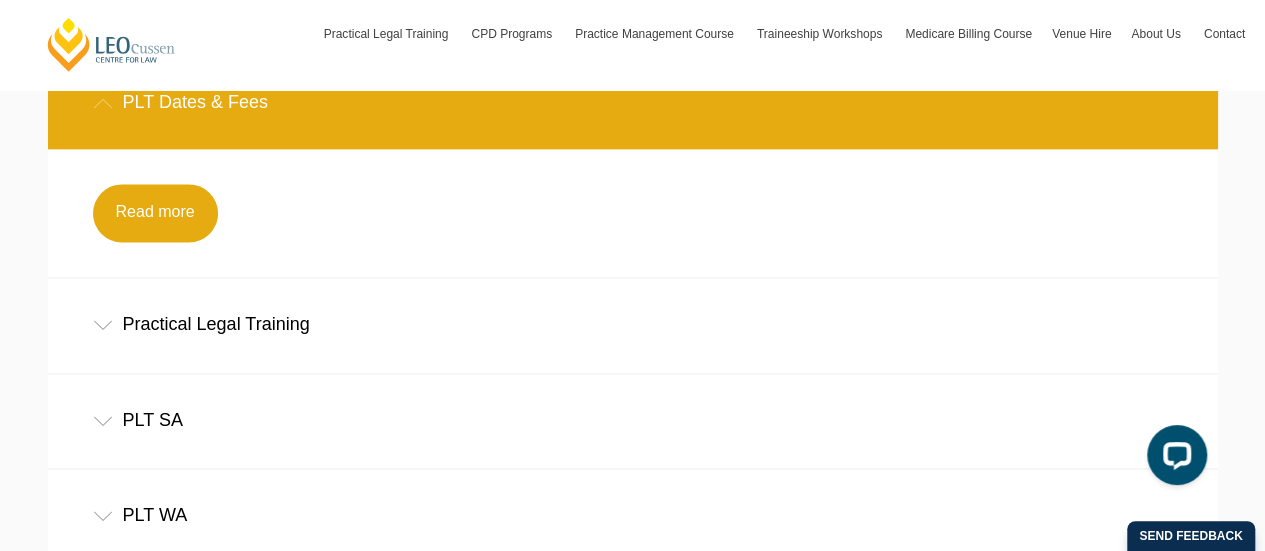 scroll, scrollTop: 1334, scrollLeft: 0, axis: vertical 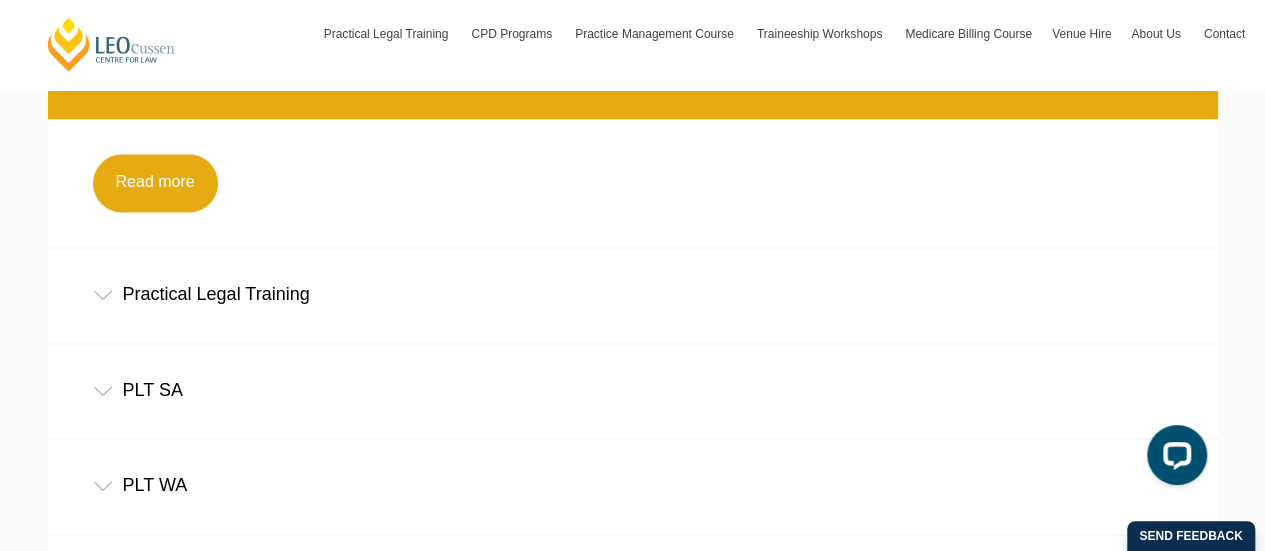 click on "Practical Legal Training" at bounding box center [633, 294] 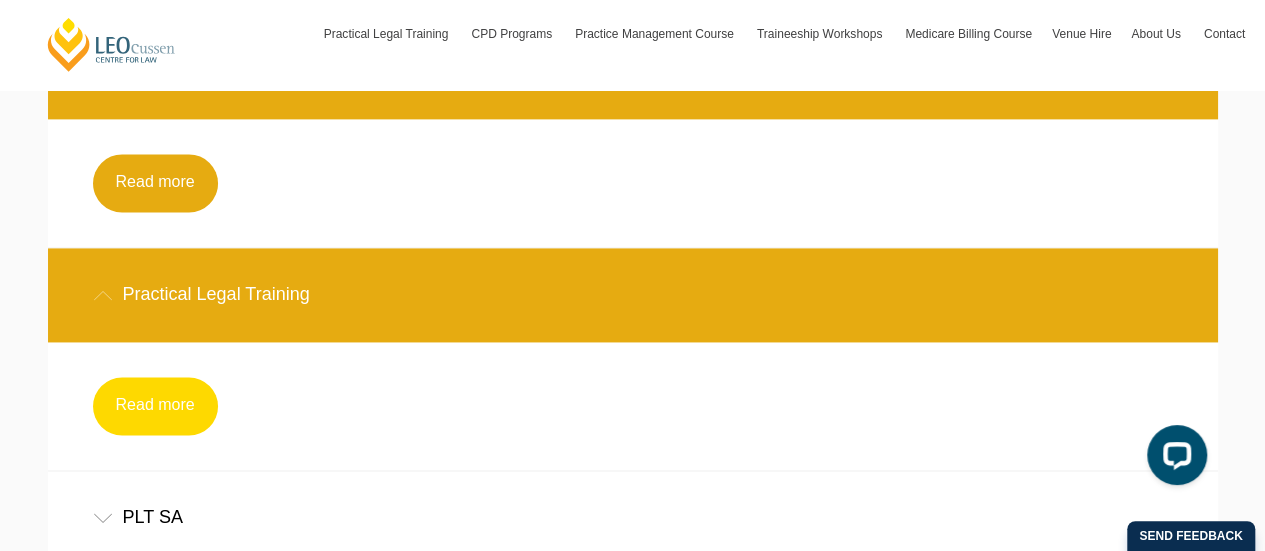 click on "Read more" at bounding box center (155, 406) 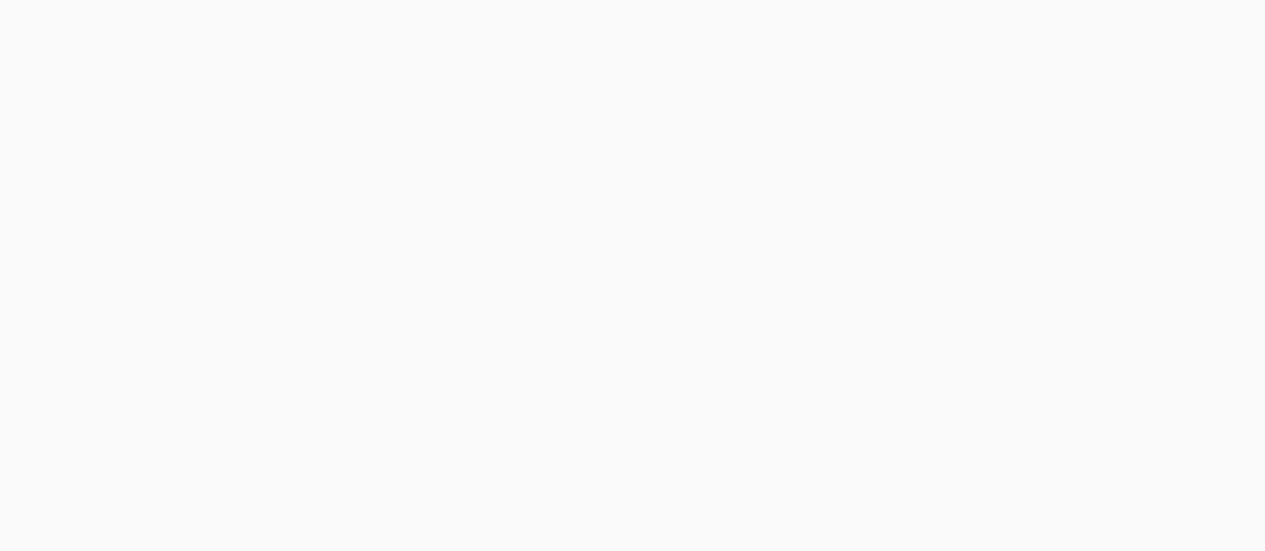 scroll, scrollTop: 0, scrollLeft: 0, axis: both 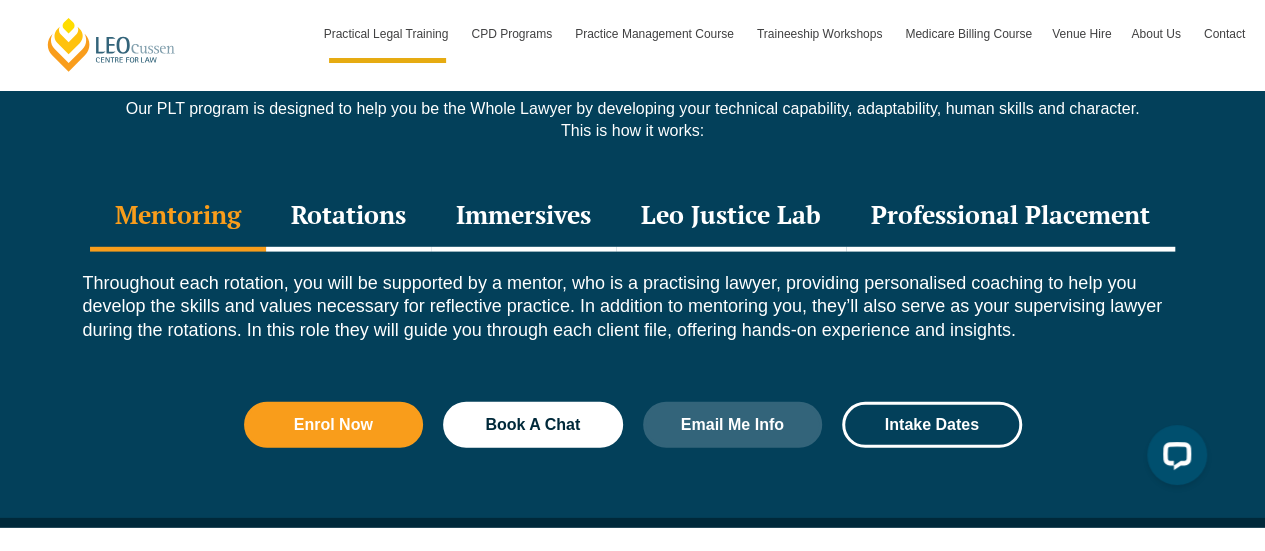 click on "Rotations" at bounding box center [348, 217] 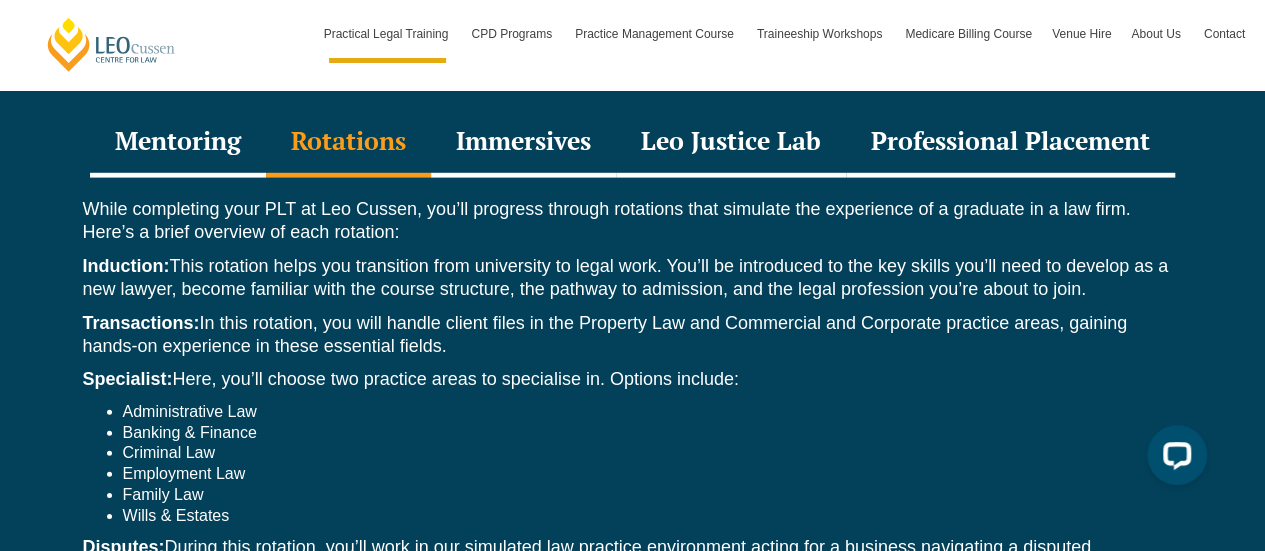 scroll, scrollTop: 2846, scrollLeft: 0, axis: vertical 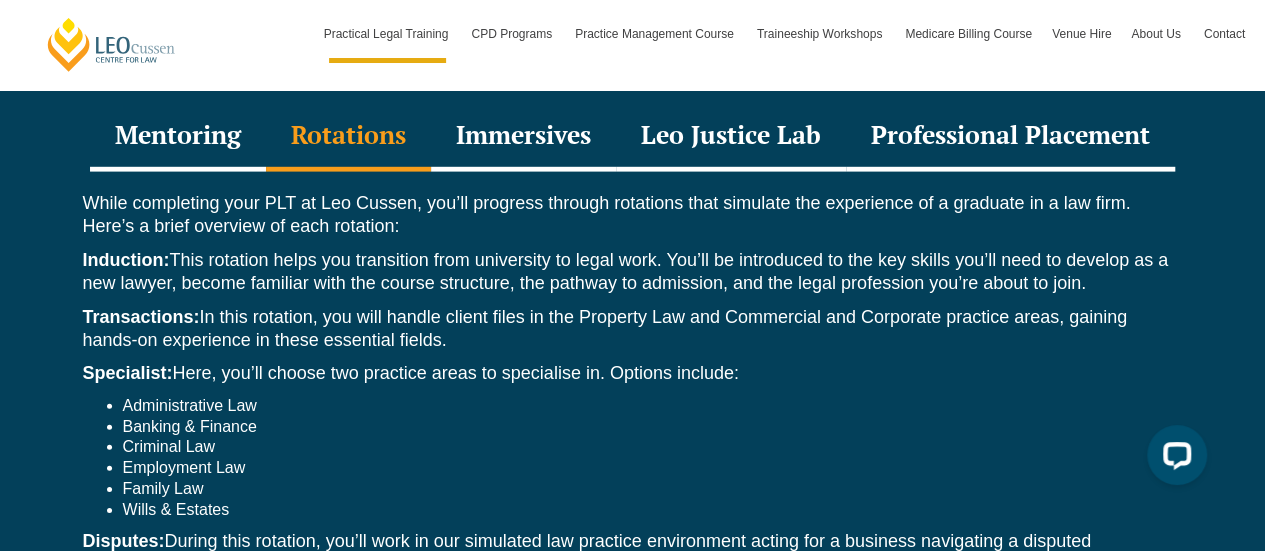 click on "Immersives" at bounding box center (523, 137) 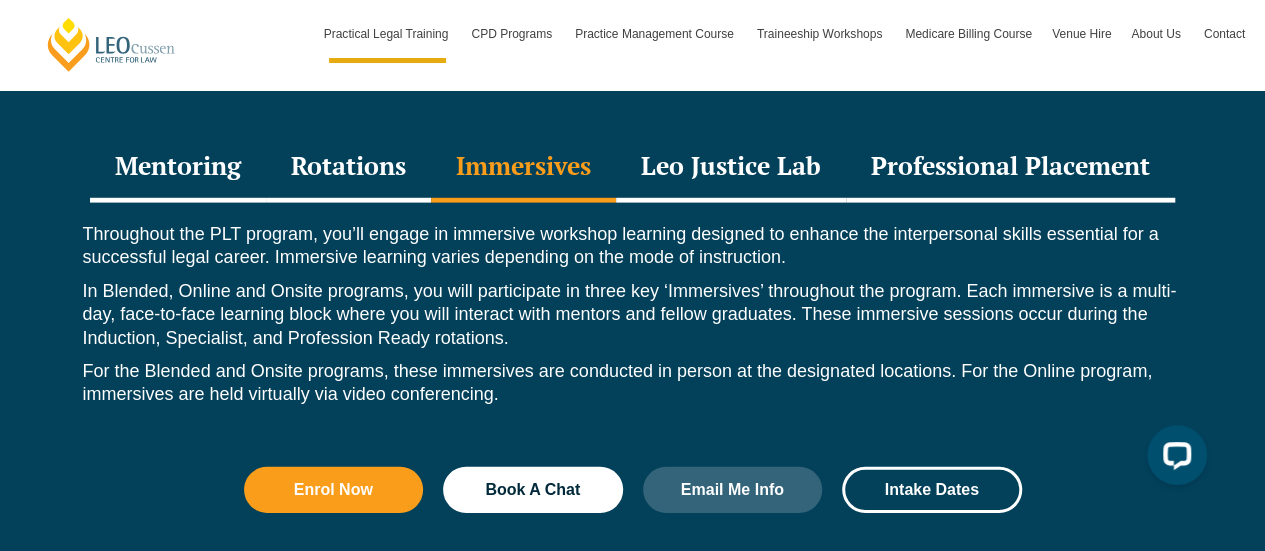 scroll, scrollTop: 2814, scrollLeft: 0, axis: vertical 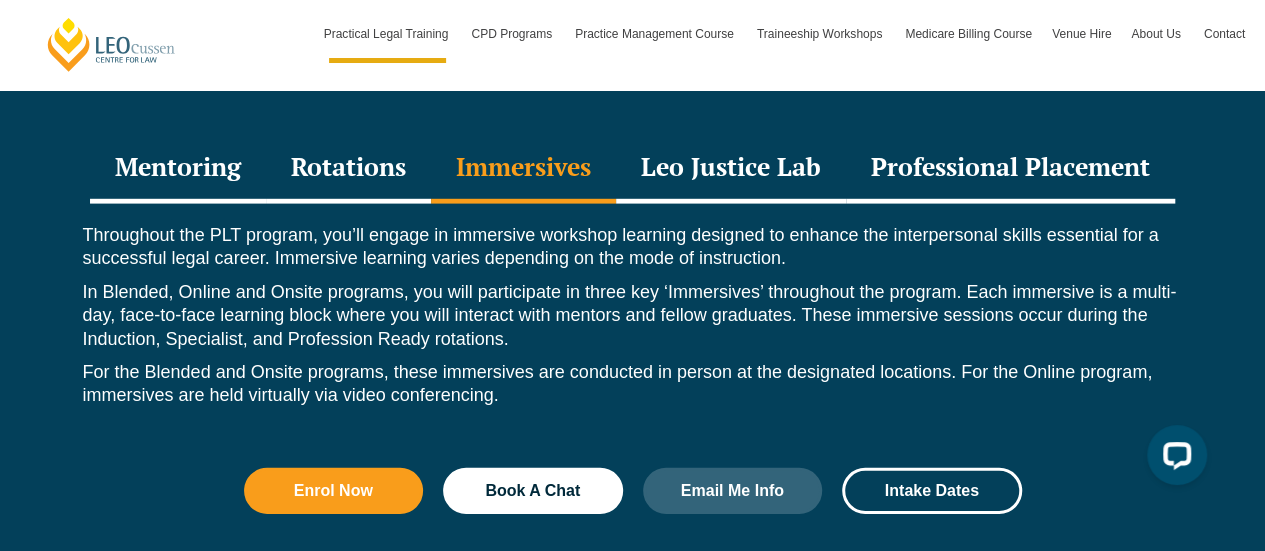 click on "Leo Justice Lab" at bounding box center [731, 169] 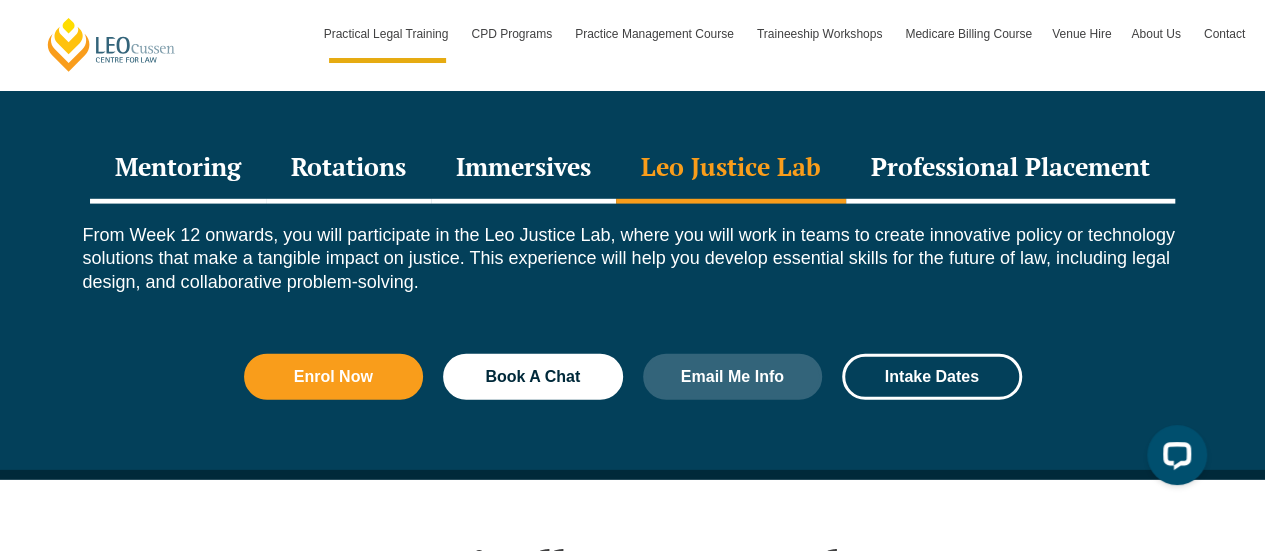 click on "Professional Placement" at bounding box center (1010, 169) 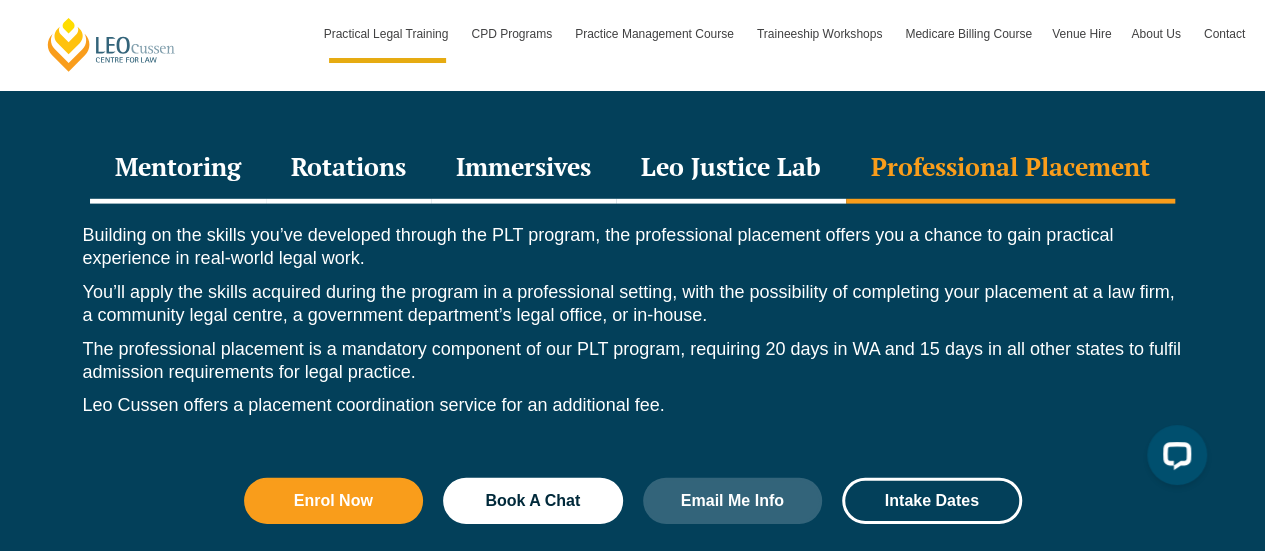 click on "Rotations" at bounding box center [348, 169] 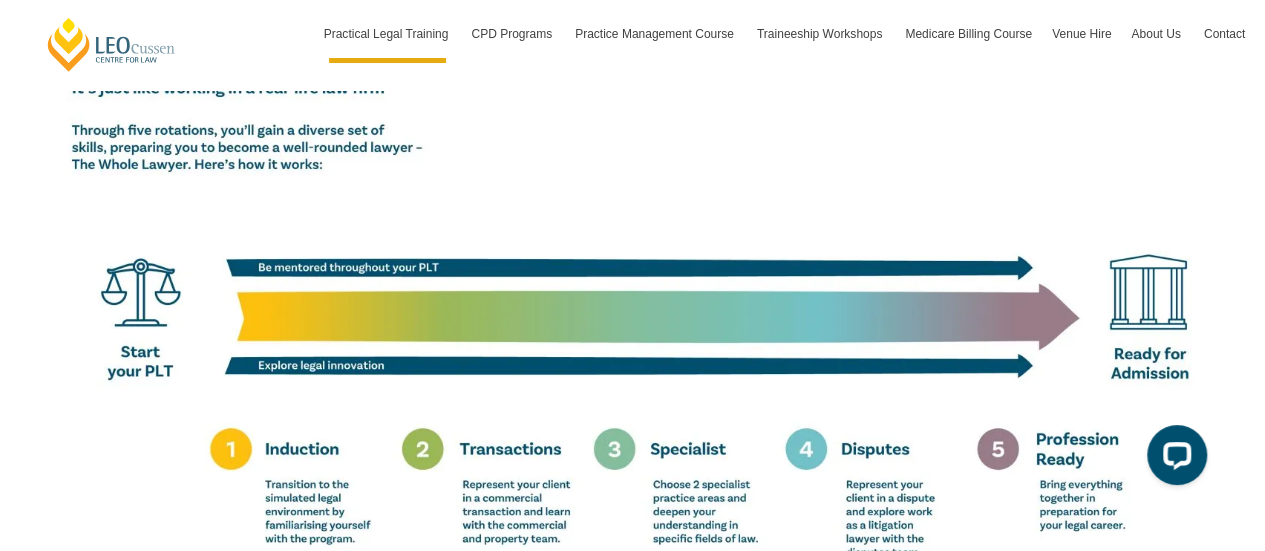 scroll, scrollTop: 3827, scrollLeft: 0, axis: vertical 